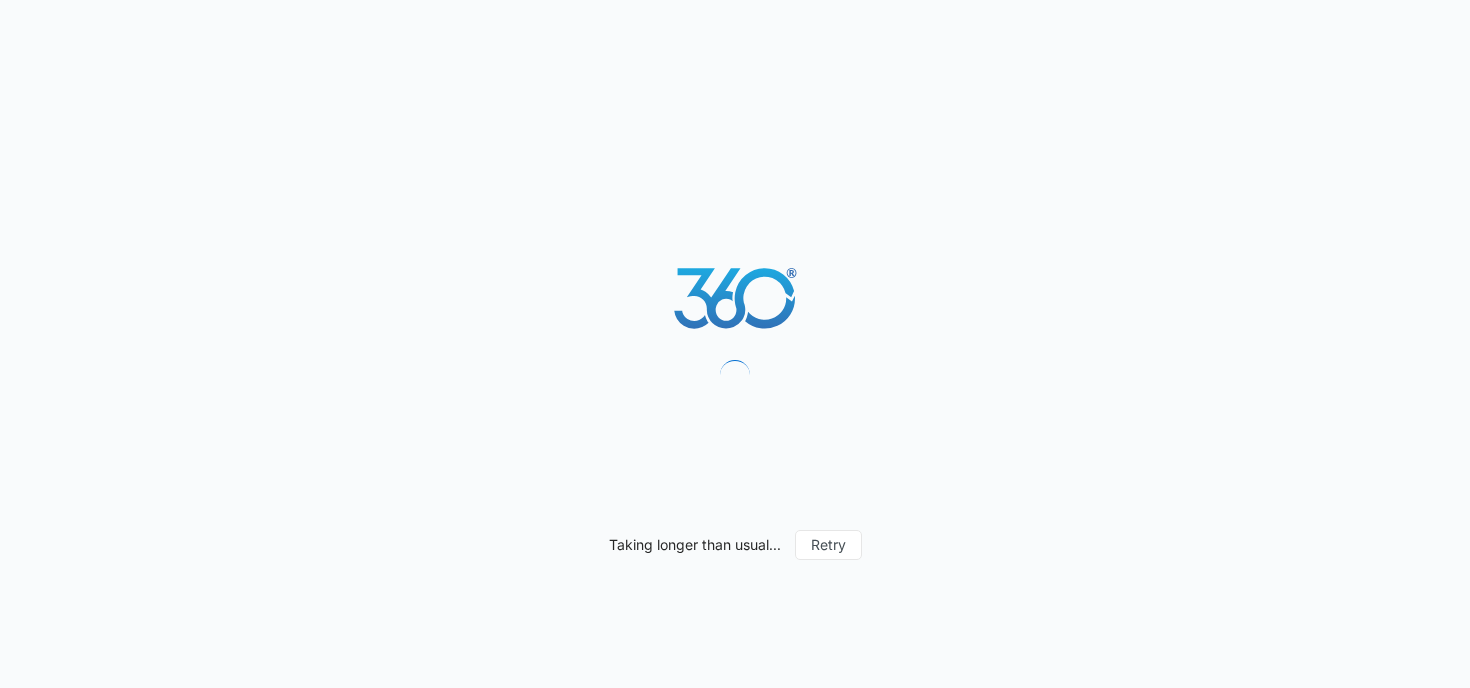 scroll, scrollTop: 0, scrollLeft: 0, axis: both 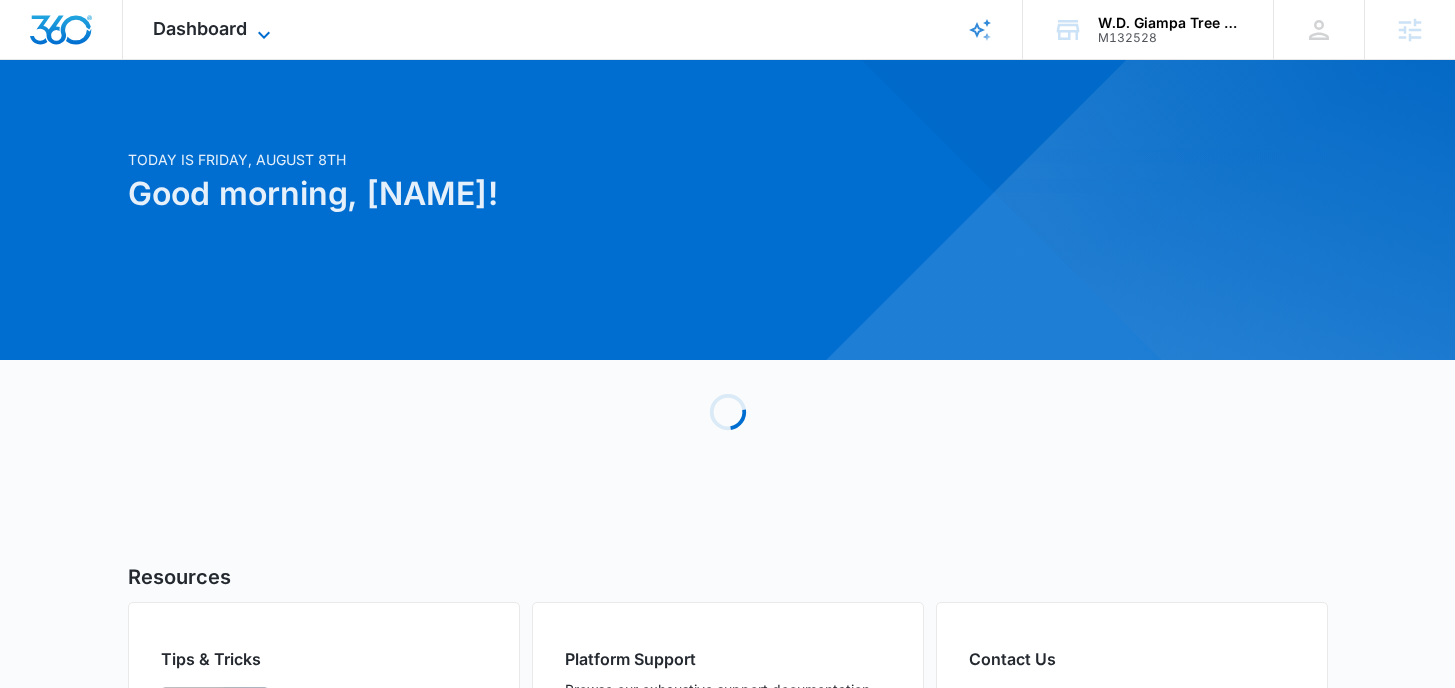 click 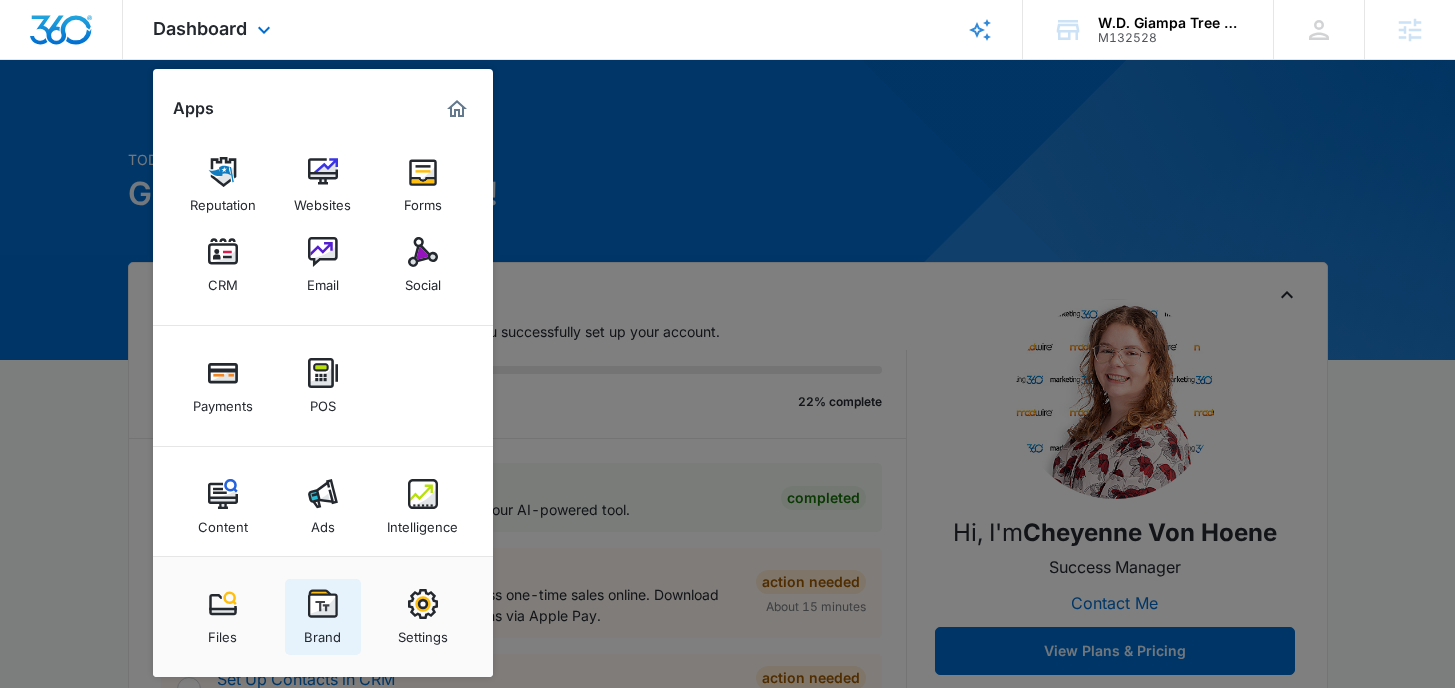 click at bounding box center [323, 604] 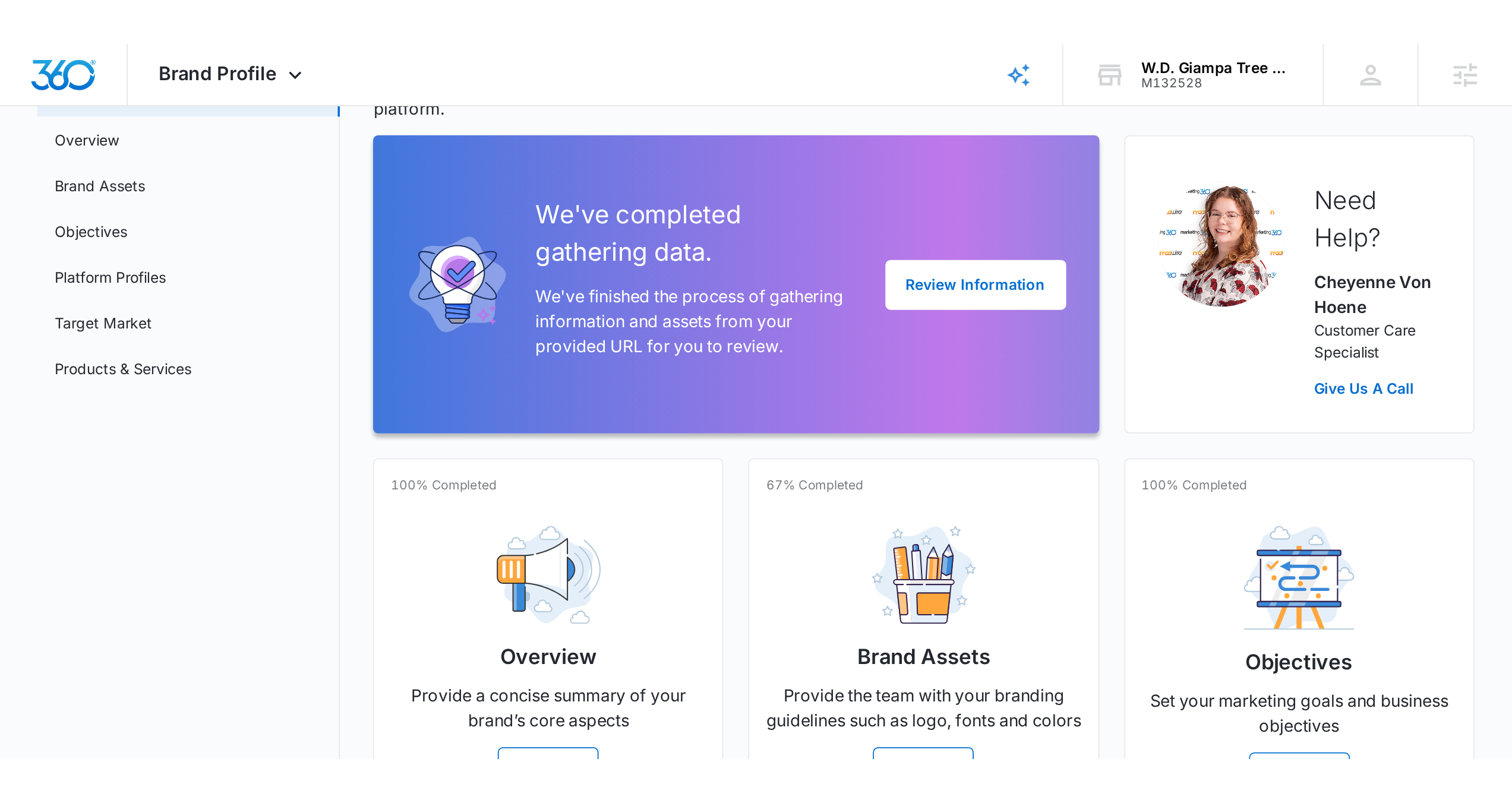 scroll, scrollTop: 0, scrollLeft: 0, axis: both 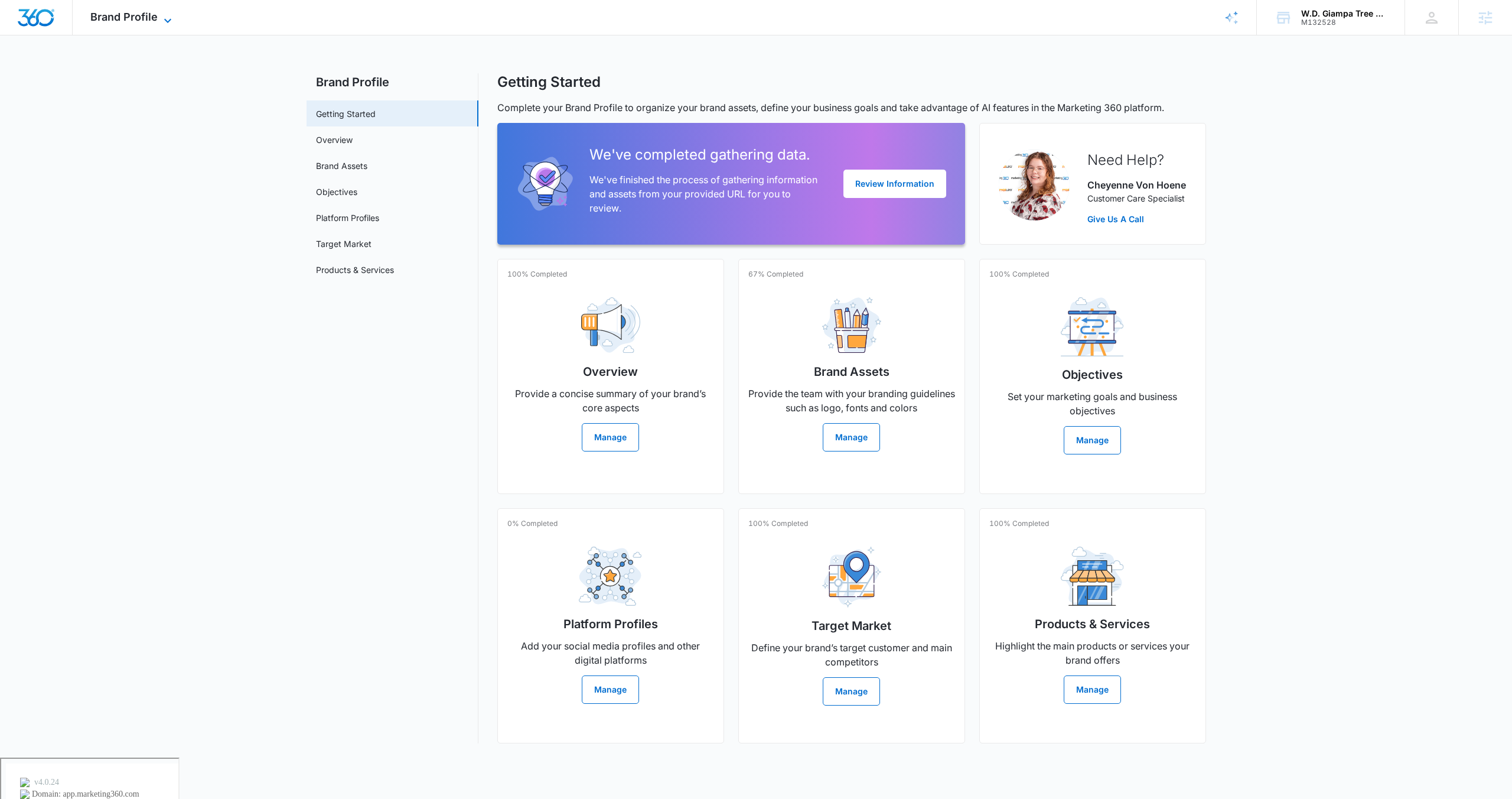 click 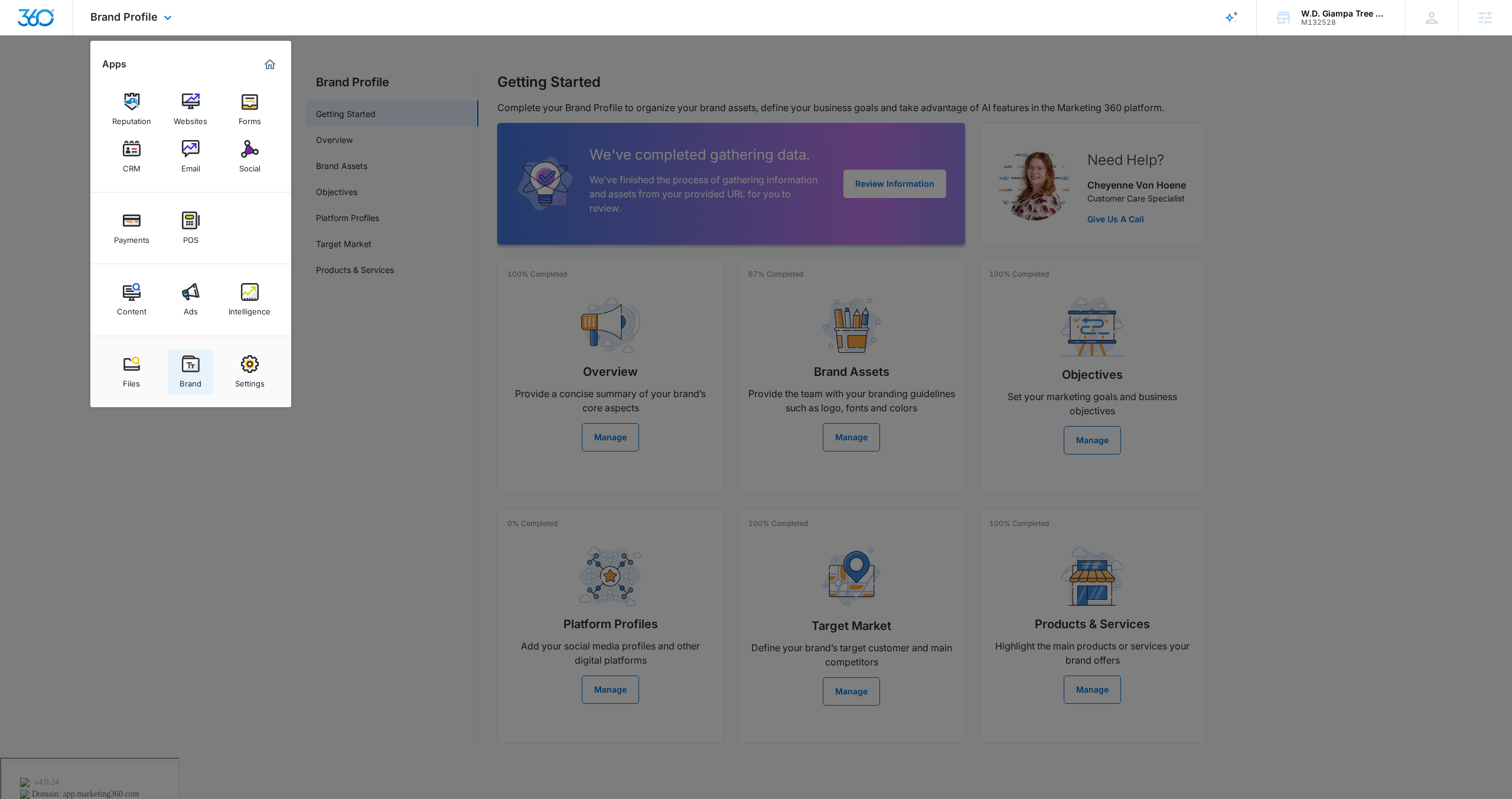 click on "Brand" at bounding box center (190, 381) 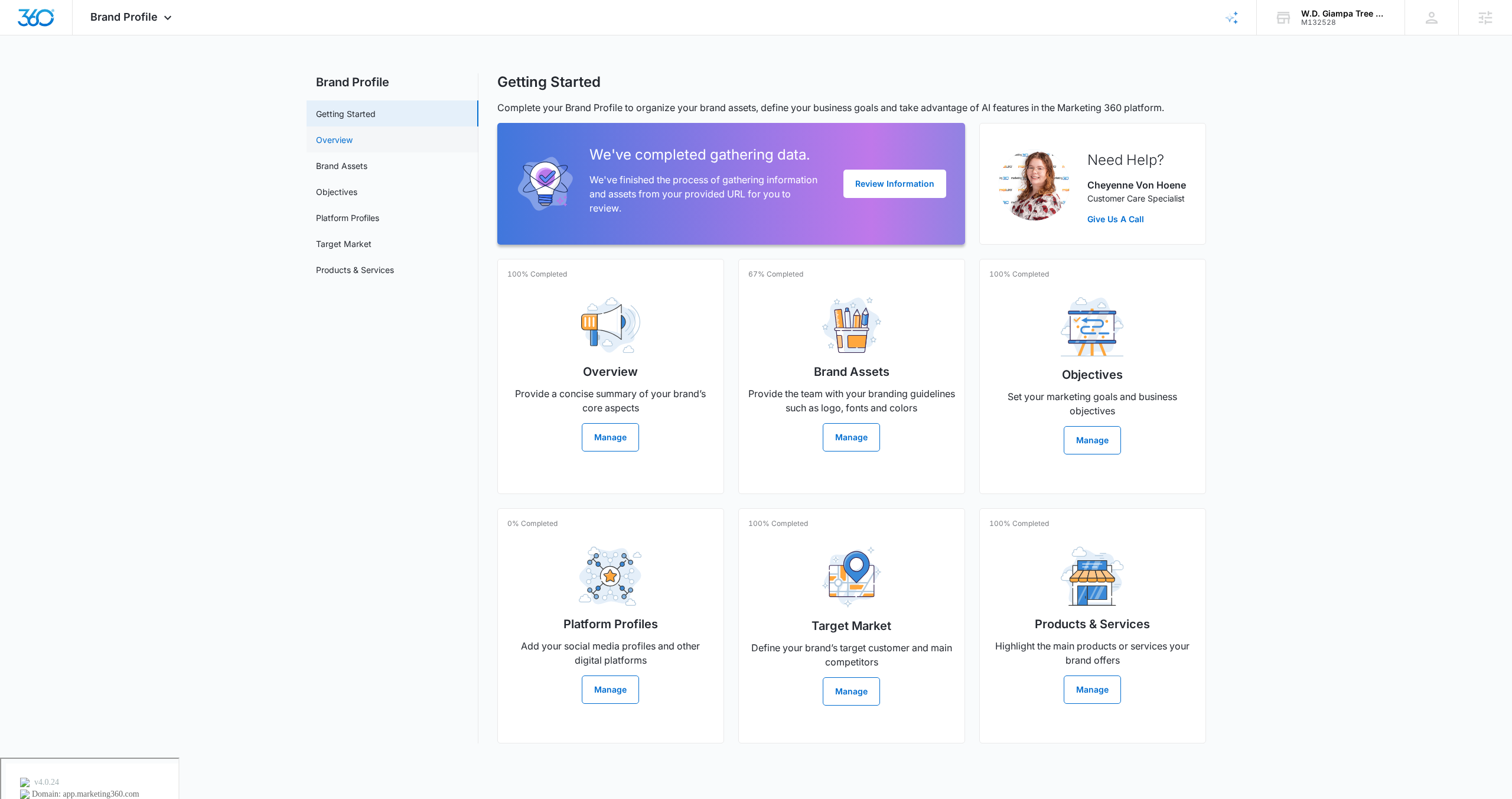 click on "Overview" at bounding box center [334, 139] 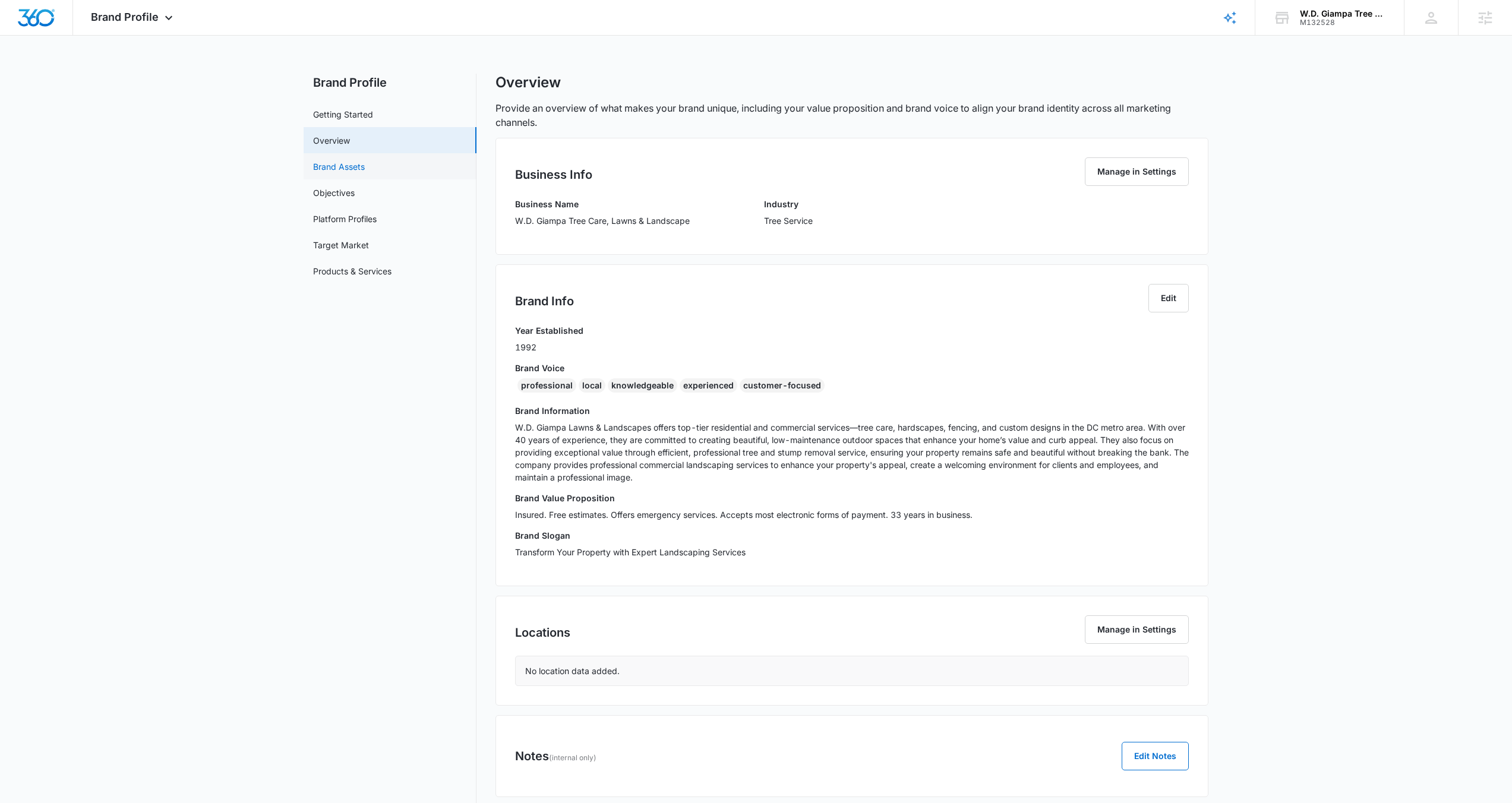 click on "Brand Assets" at bounding box center (339, 166) 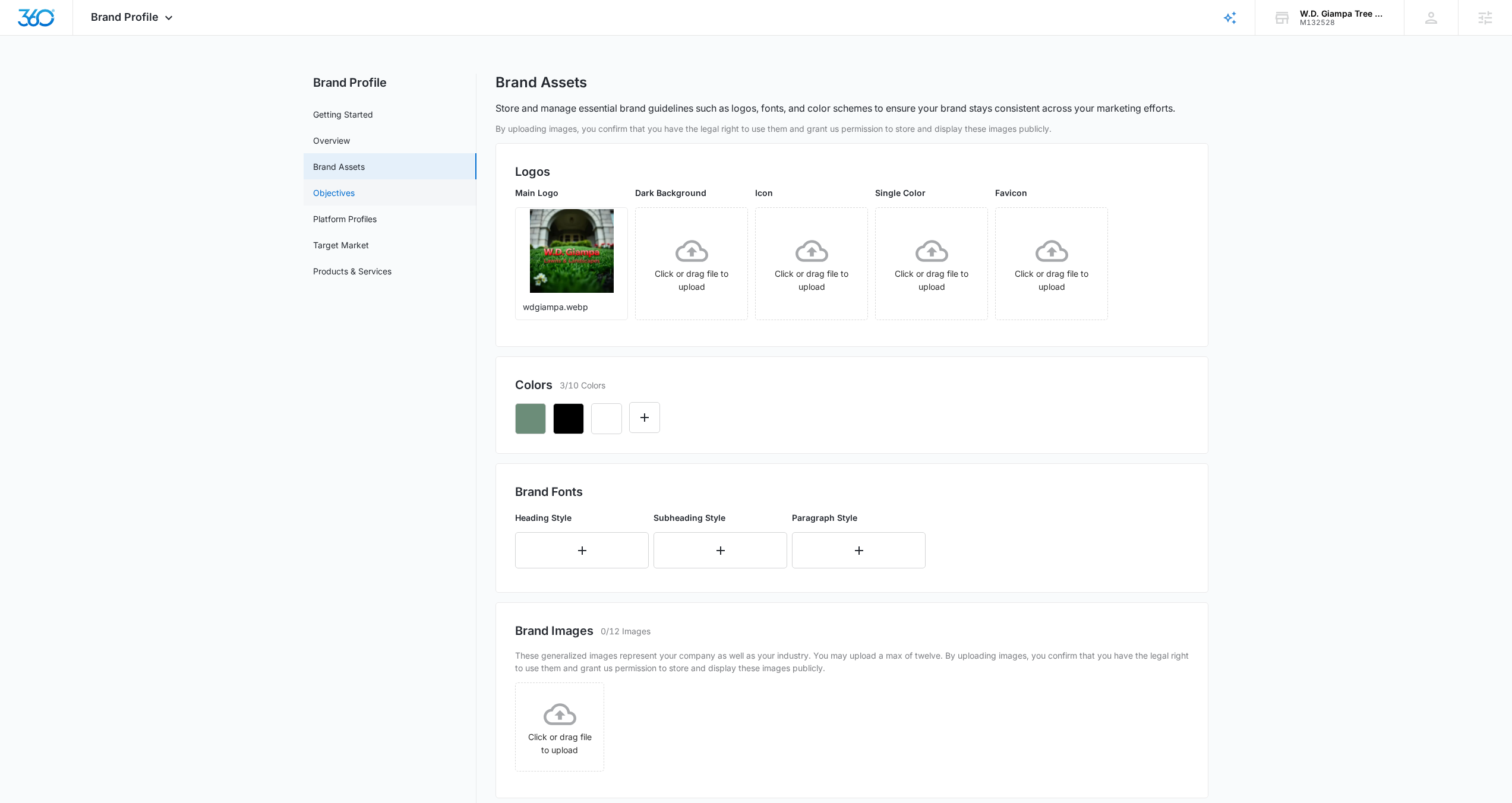 click on "Objectives" at bounding box center [334, 192] 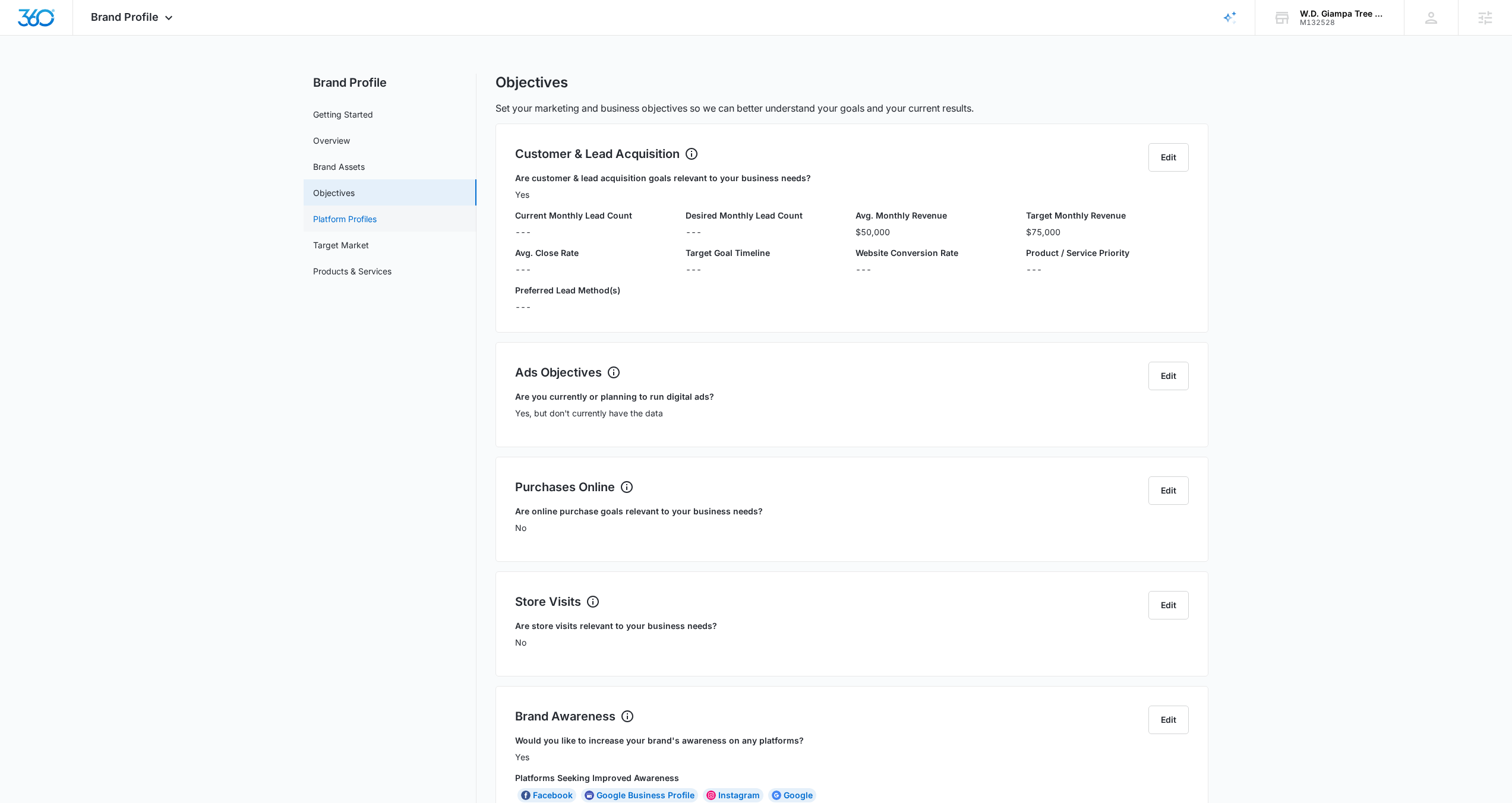 click on "Platform Profiles" at bounding box center (345, 219) 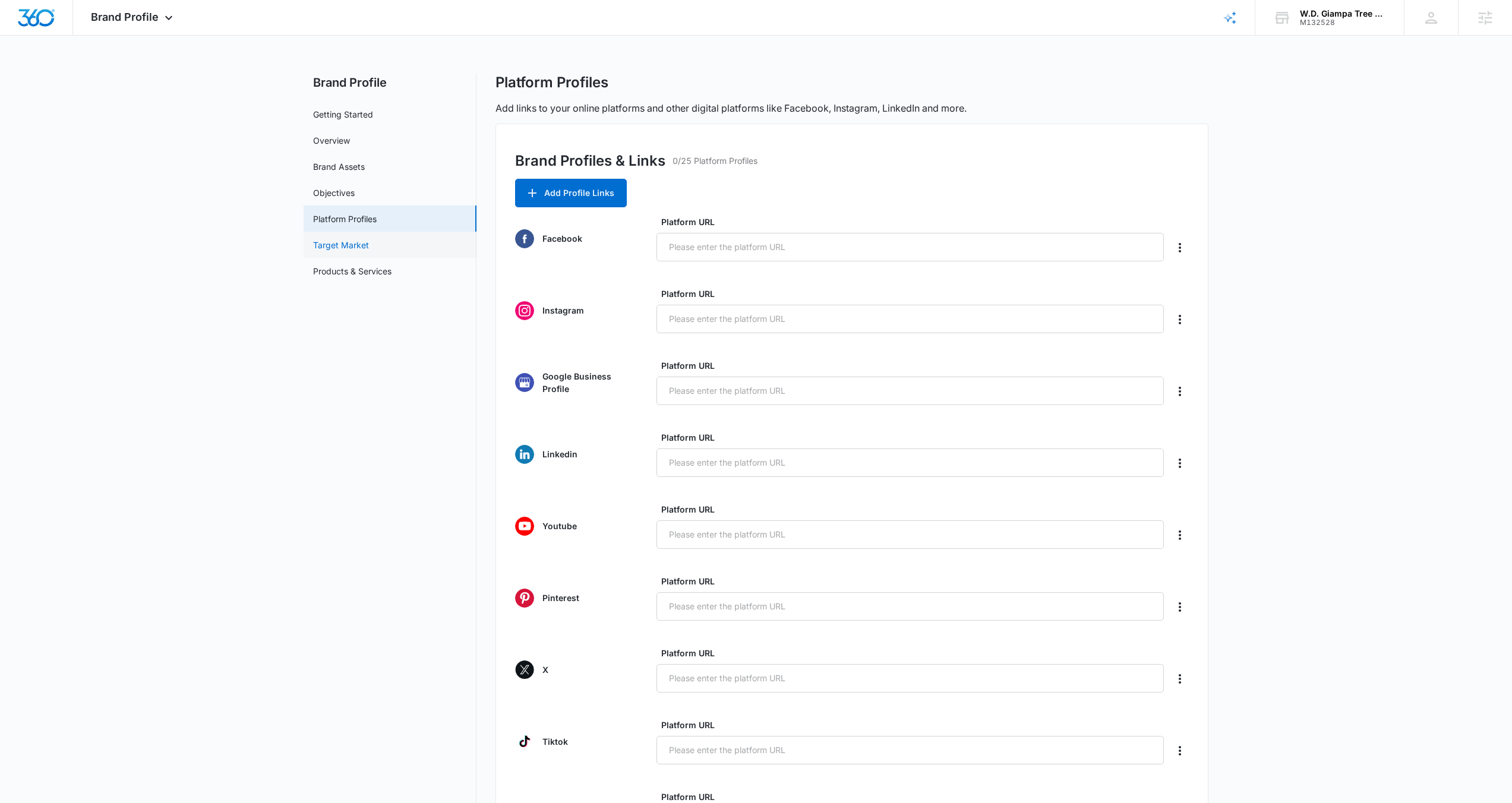 click on "Target Market" at bounding box center [341, 245] 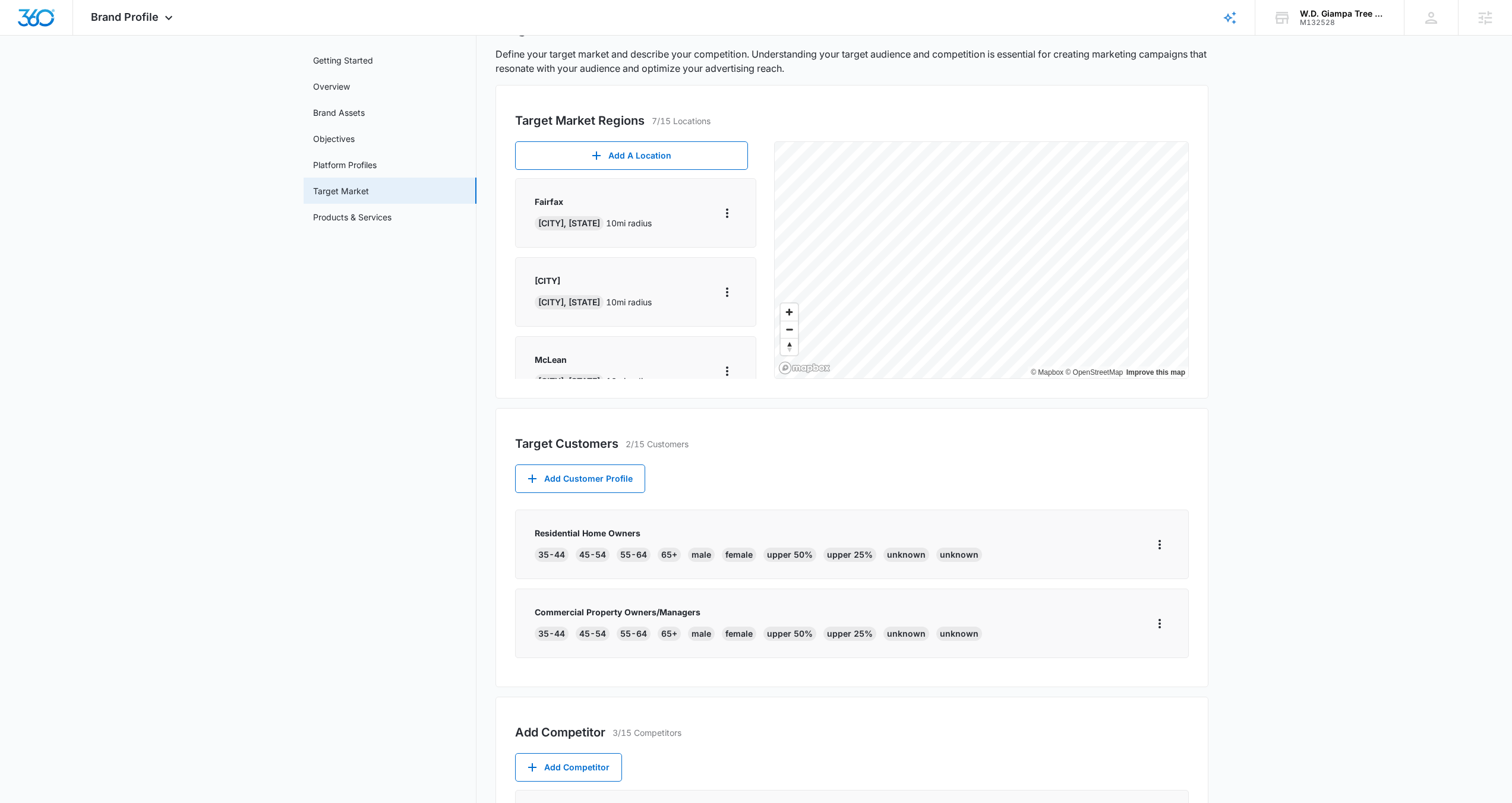 scroll, scrollTop: 0, scrollLeft: 0, axis: both 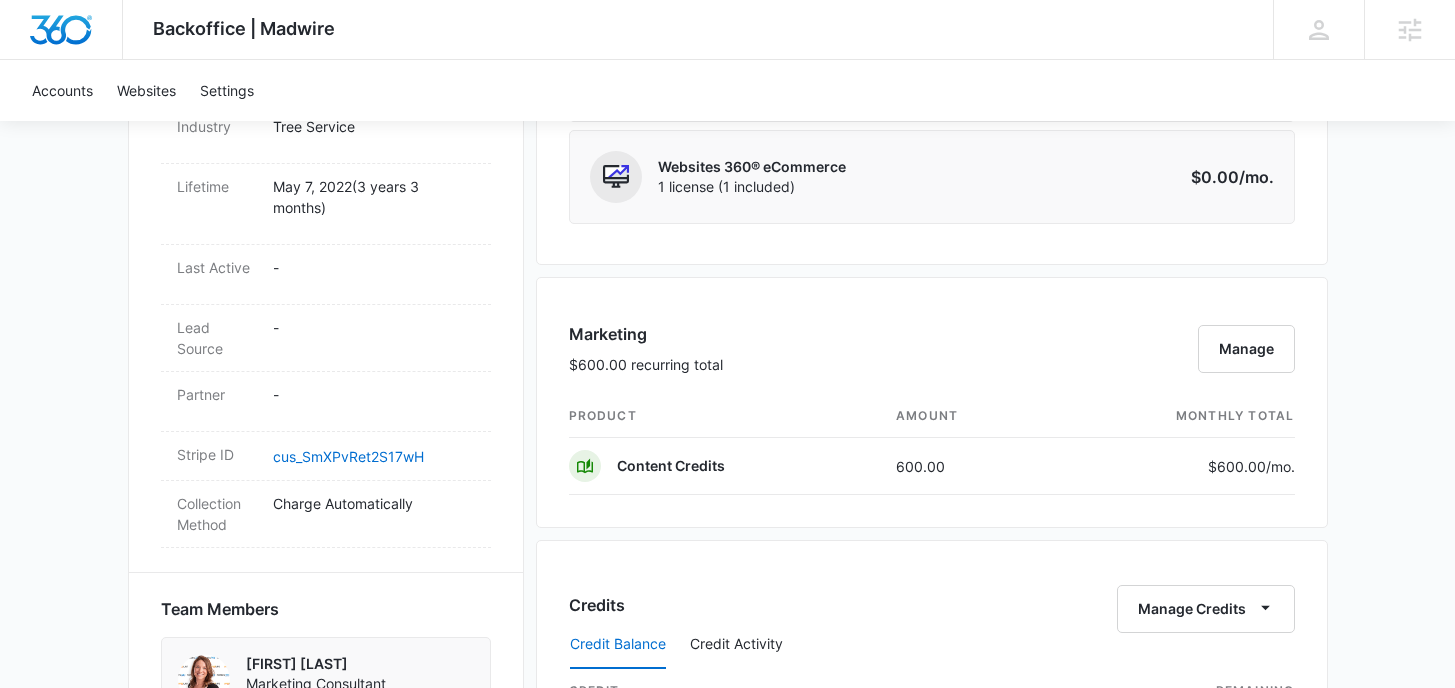 click on "Licenses $0.00   total licenses Manage Websites 360® 1 license   (1 included) Manage Websites Amount $0.00 /mo. Websites 360® eCommerce 1 license   (1 included) Amount $0.00 /mo." at bounding box center [932, 87] 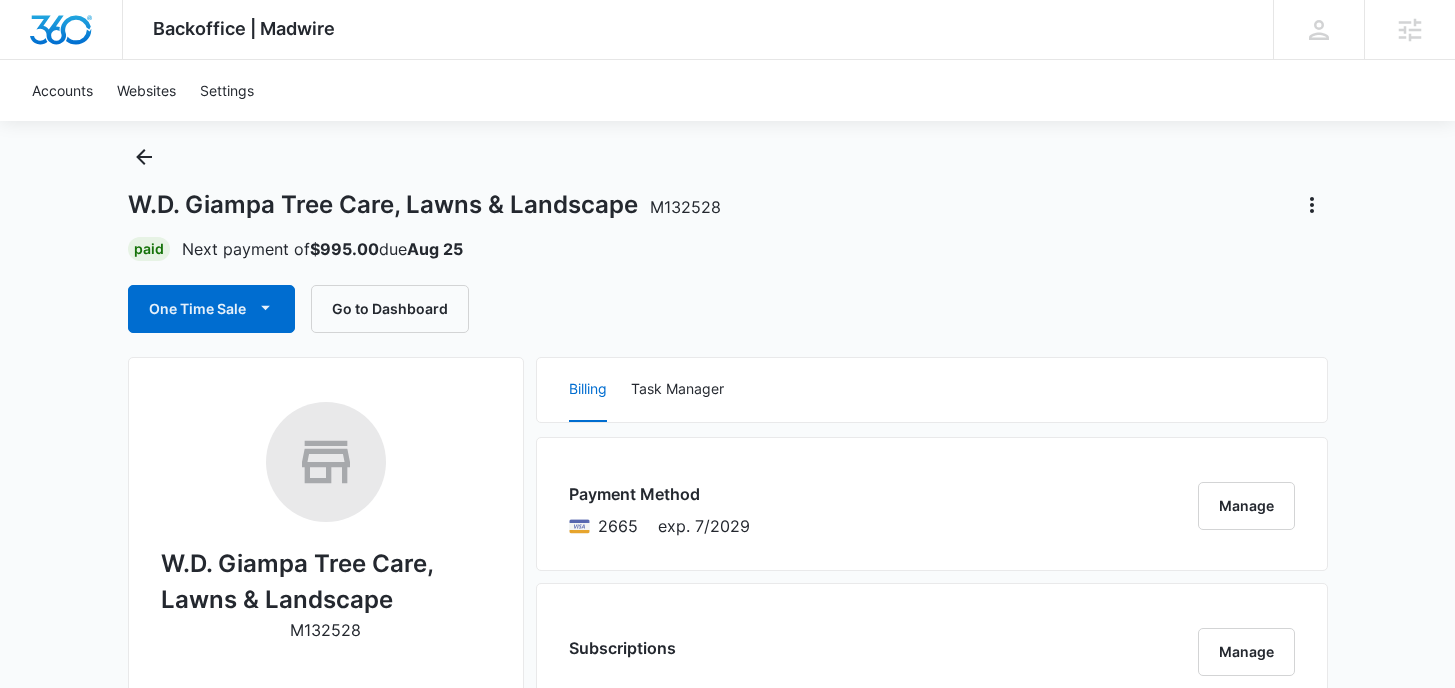 scroll, scrollTop: 0, scrollLeft: 0, axis: both 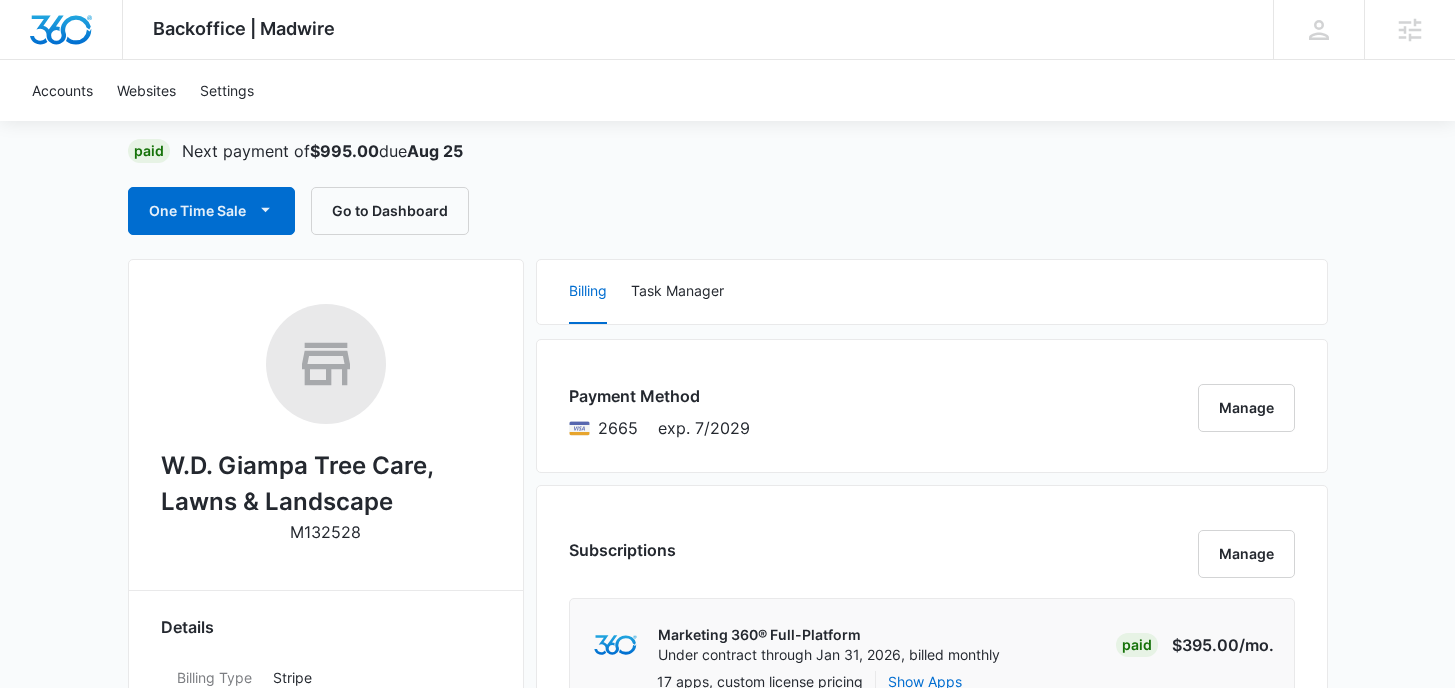 click on "W.D. Giampa Tree Care, Lawns & Landscape M132528 Paid Next payment of  $995.00  due  Aug 25 One Time Sale Go to Dashboard W.D. Giampa Tree Care, Lawns & Landscape M132528 Details Billing Type Stripe Billing Contact Bill Giampa Wdgiampainc@gmail.com - Billing Address 9607 HEATHER GREEN DRIVE Manassas ,  VA   20112 US Local Time 12:00pm   ( America/New_York ) Industry Tree Service Lifetime May 7, 2022  ( 3 years 3 months ) Last Active - Lead Source - Partner - Stripe ID cus_SmXPvRet2S17wH Collection Method Charge Automatically Team Members Ashleigh Allen Marketing Consultant ashleigh.allen@marketing360.com Alexander Blaho Onboarding Consultant alexander.blaho@madwire.com Cheyenne von Hoene Success Manager cheyenne.vonhoene@madwire.com Adriann Freeman Marketing Consultant adriann.freeman@marketing360.com Brent Avila Ad Specialist brent.avila@madwire.com Billing Task Manager Payment Method 2665 exp. 7/2029 Manage Subscriptions Manage Marketing 360® Full-Platform Paid $395.00 /mo. 17 apps, custom license pricing" at bounding box center (728, 1313) 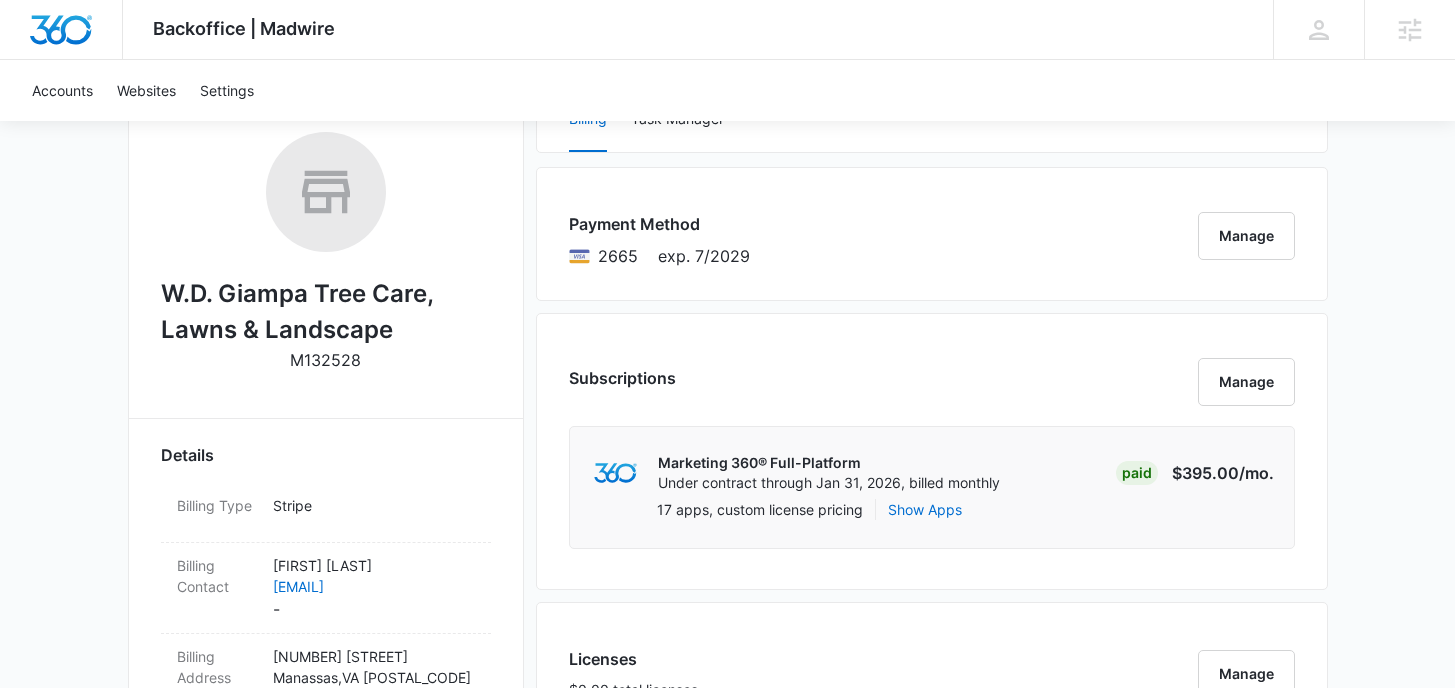scroll, scrollTop: 0, scrollLeft: 0, axis: both 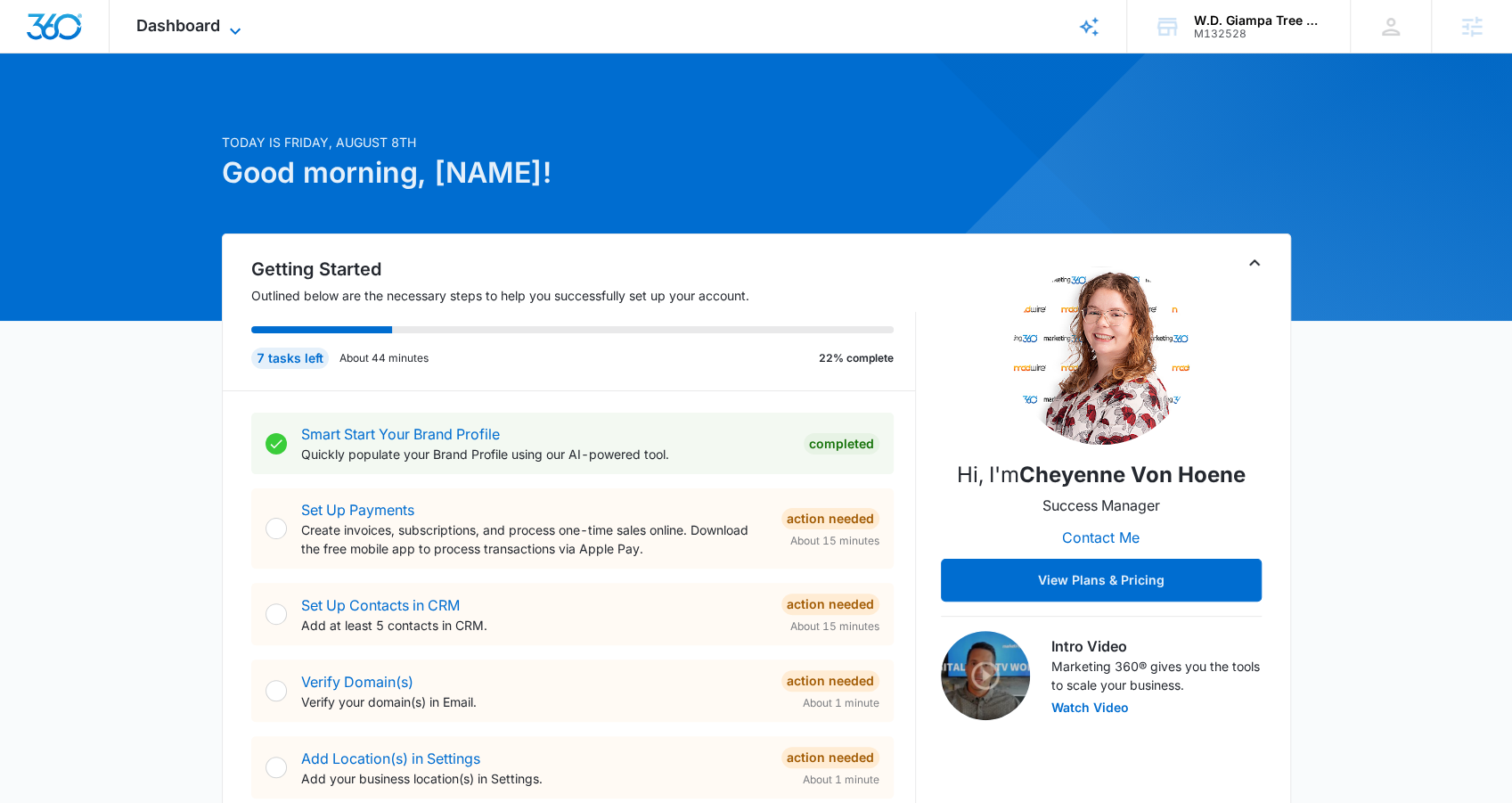 click 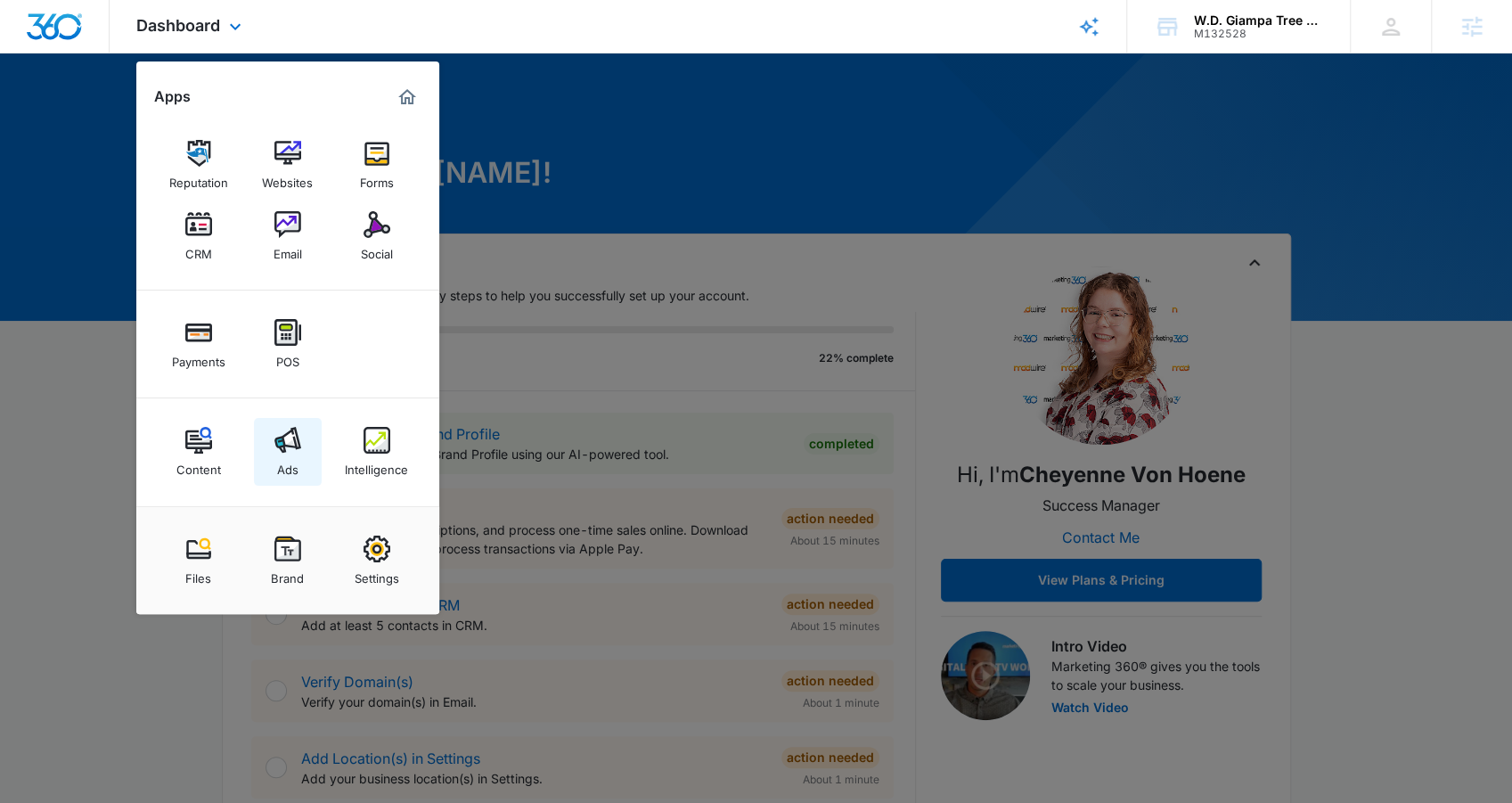 click on "Ads" at bounding box center (288, 465) 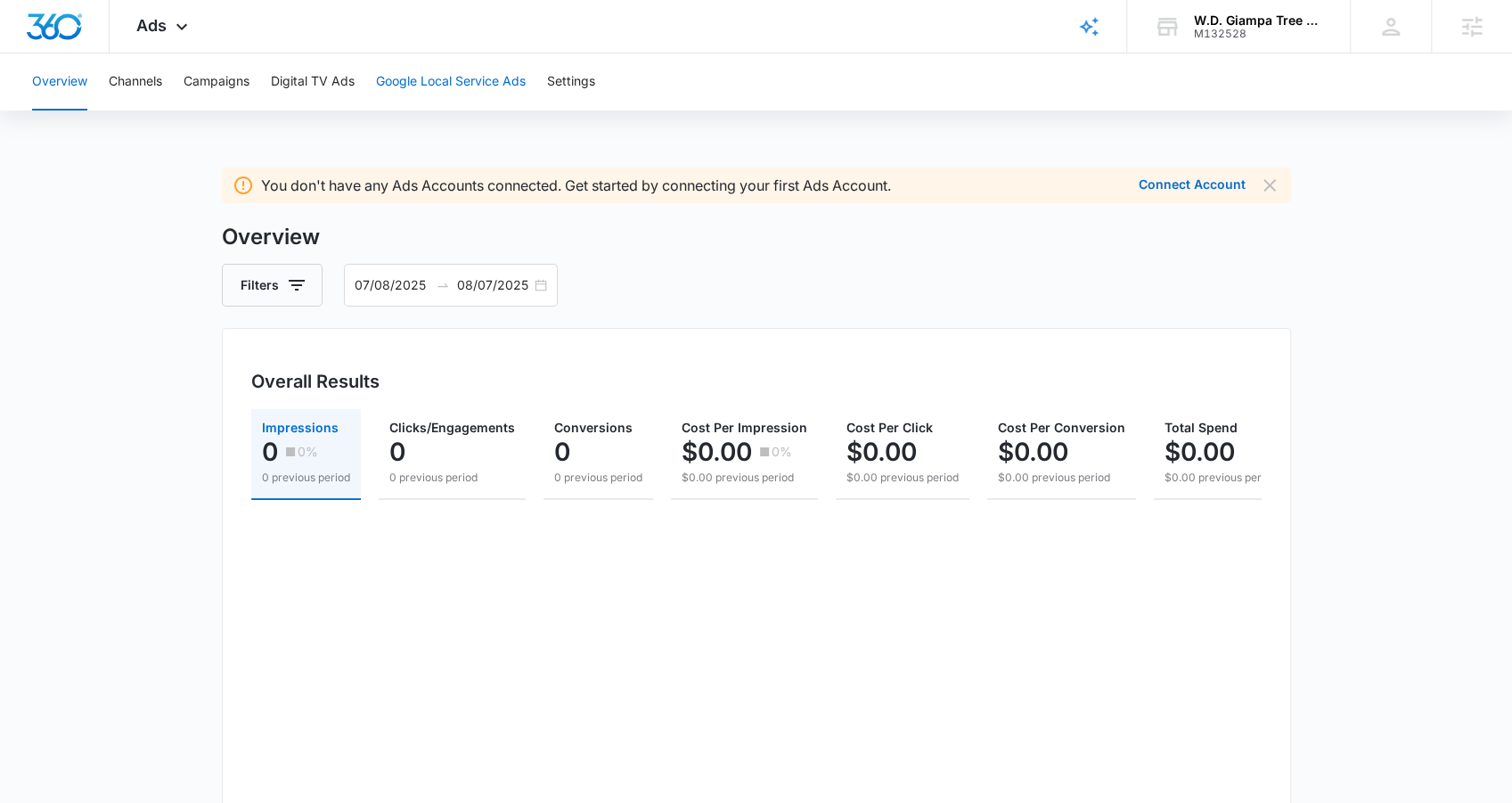 click on "Google Local Service Ads" at bounding box center [451, 82] 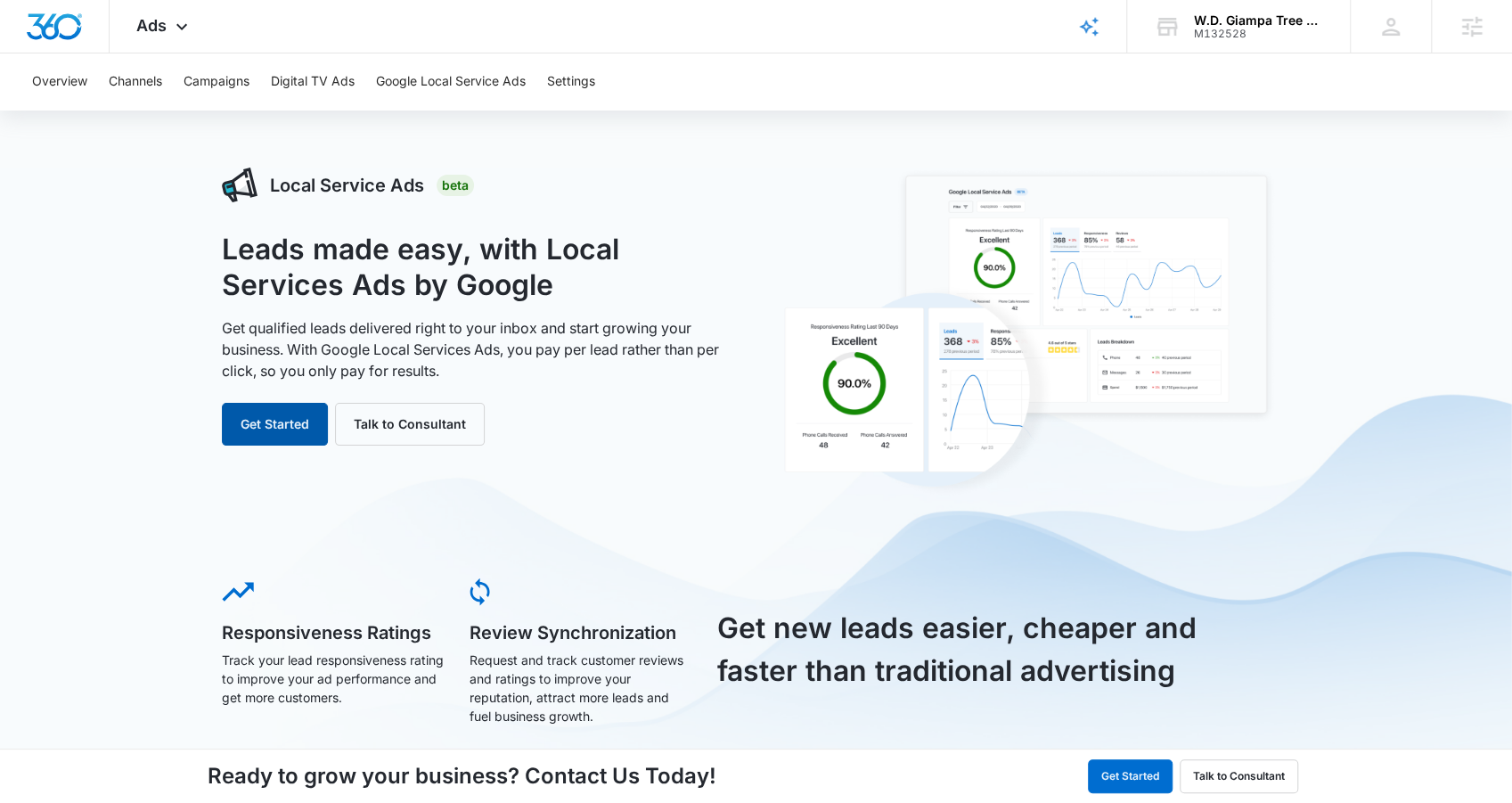 click on "Get Started" at bounding box center (274, 424) 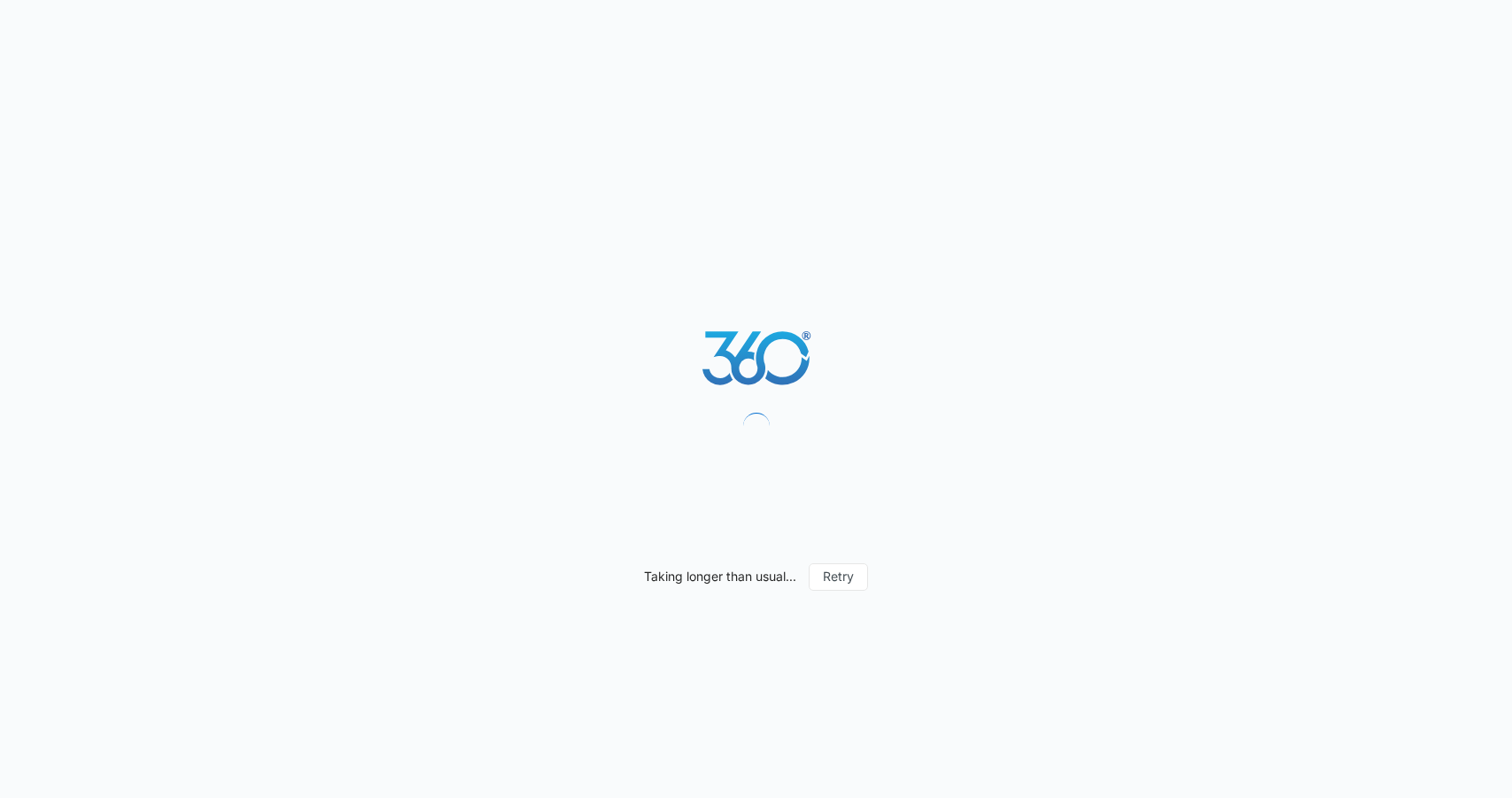 scroll, scrollTop: 0, scrollLeft: 0, axis: both 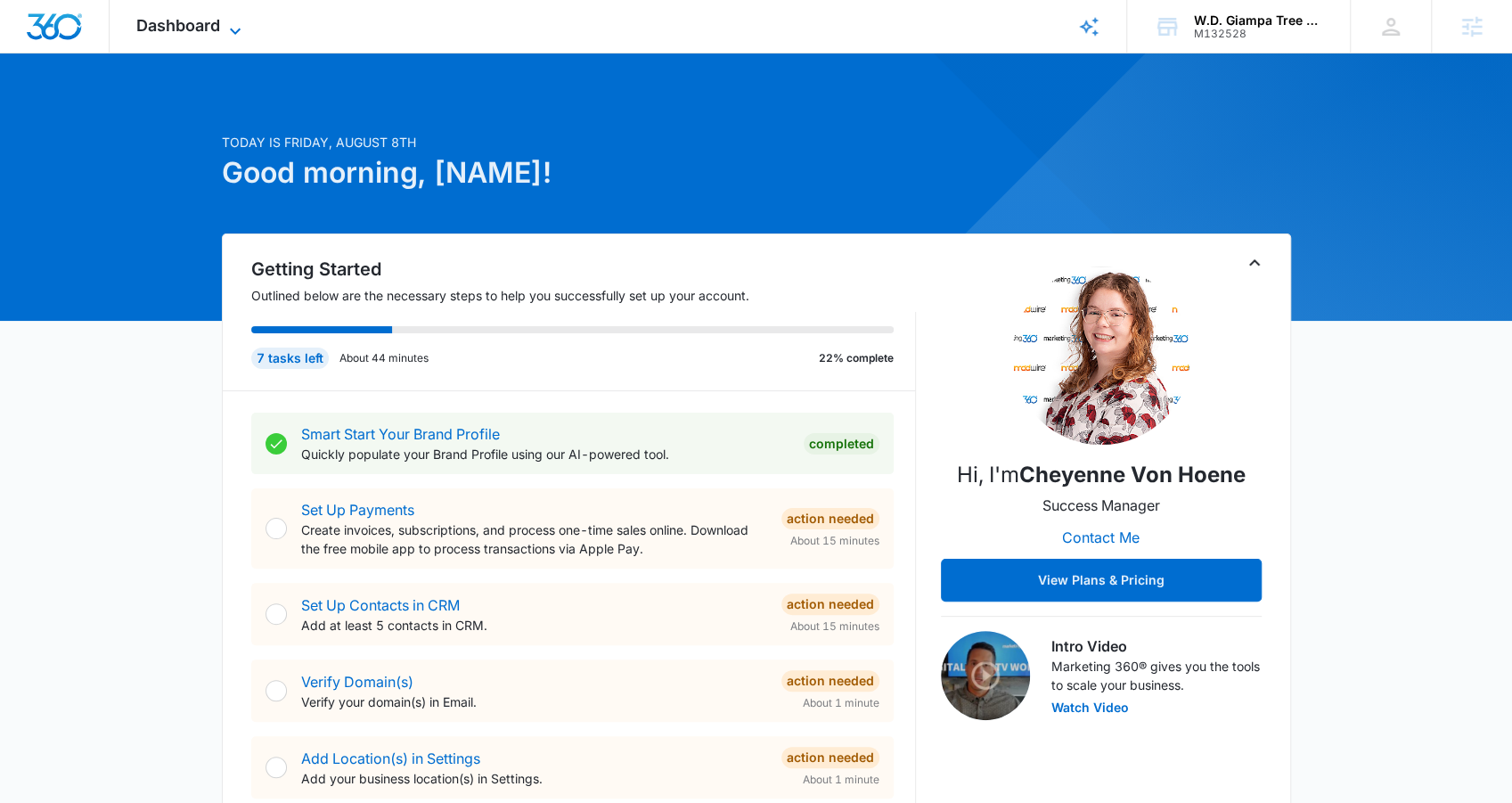 click 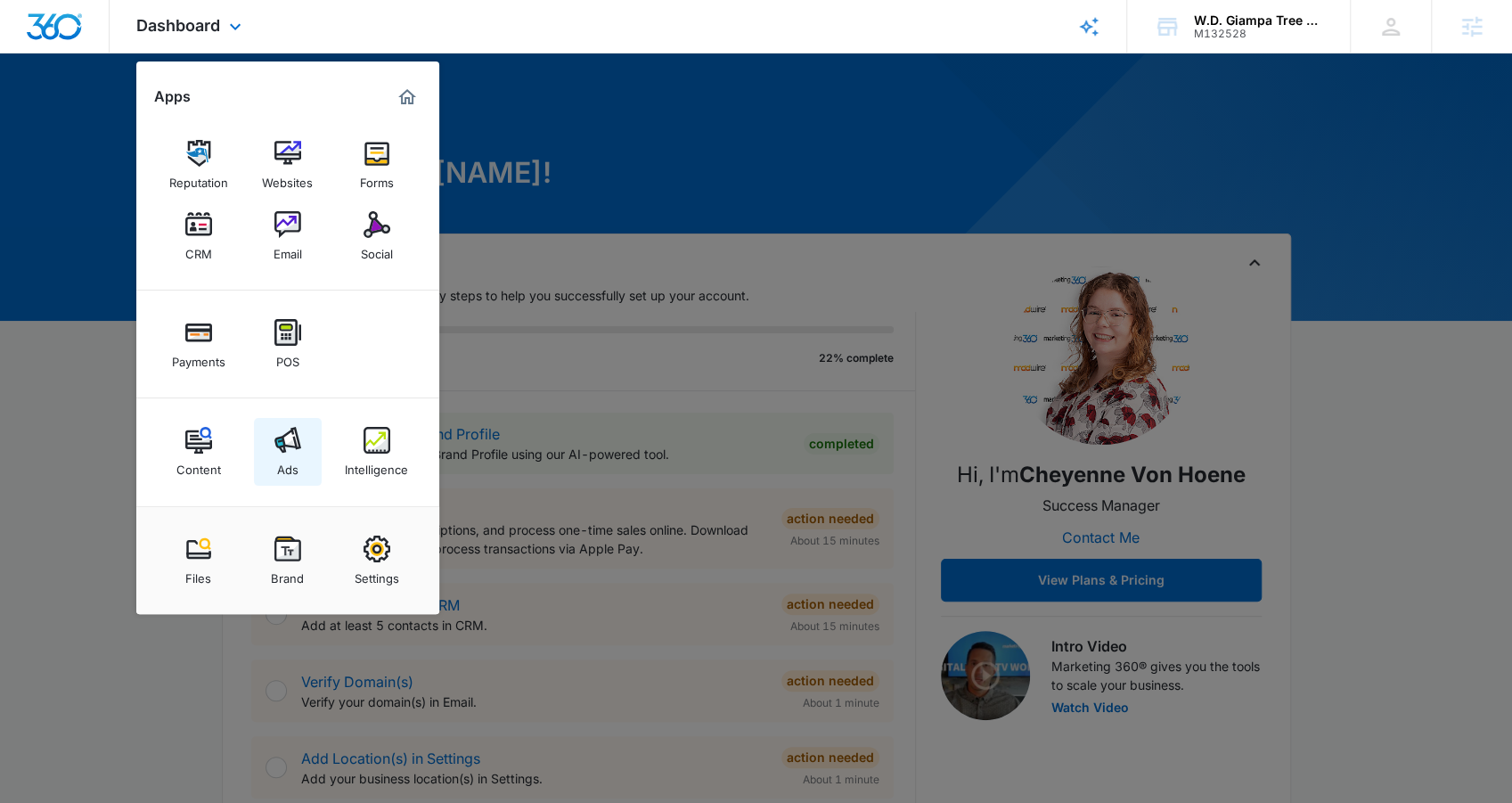click on "Ads" at bounding box center (288, 465) 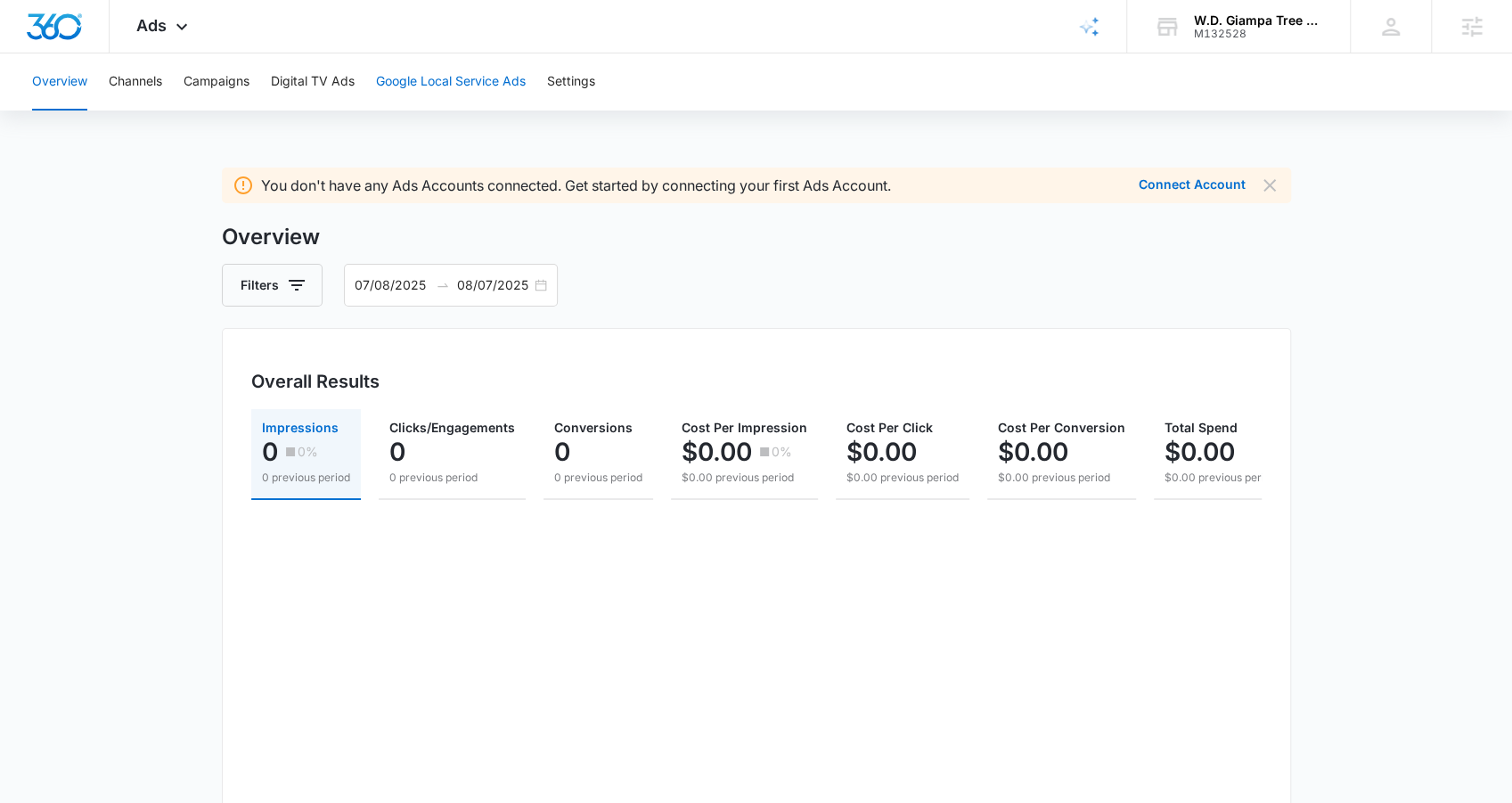 click on "Google Local Service Ads" at bounding box center [451, 82] 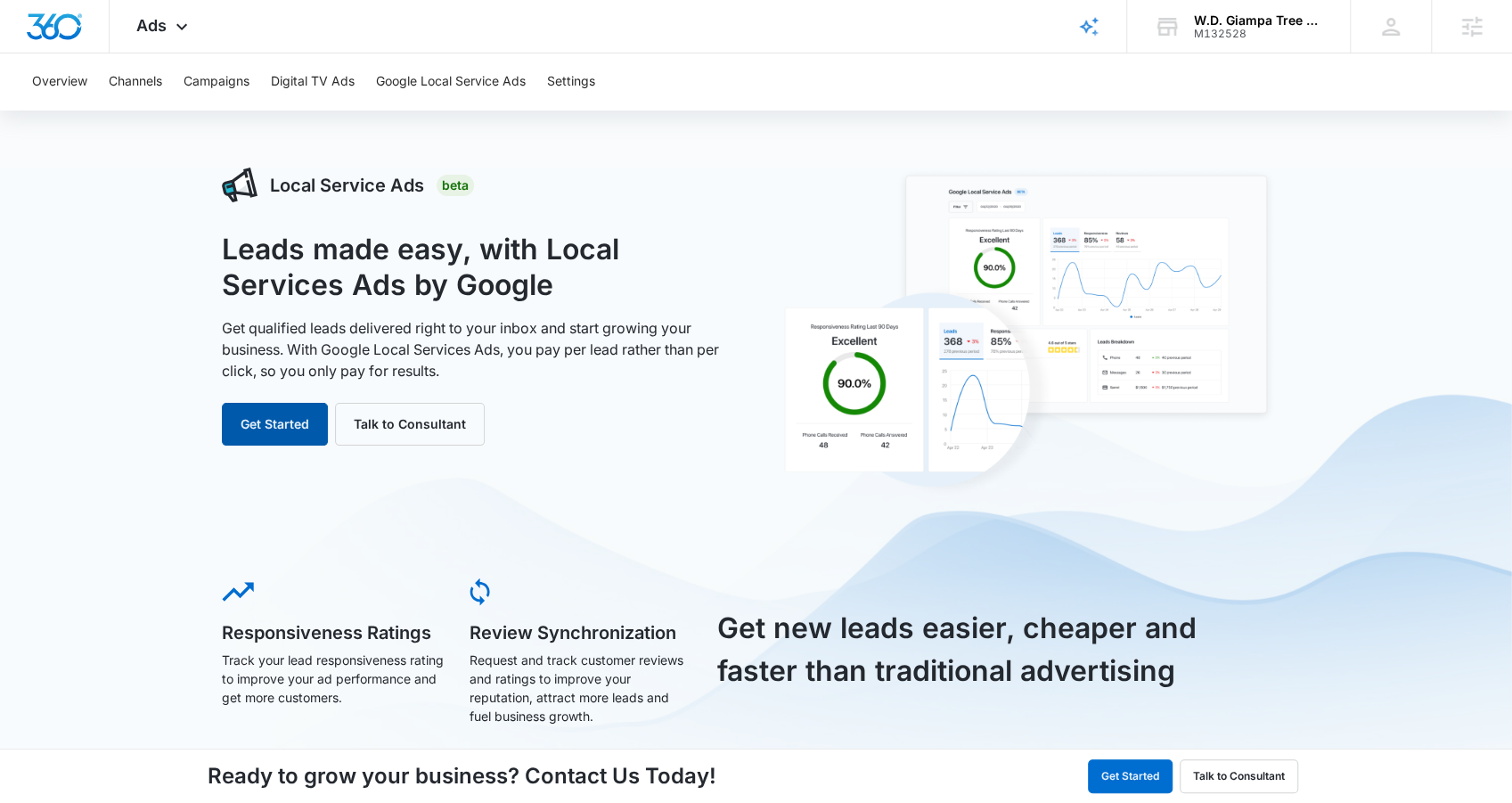 click on "Get Started" at bounding box center [274, 424] 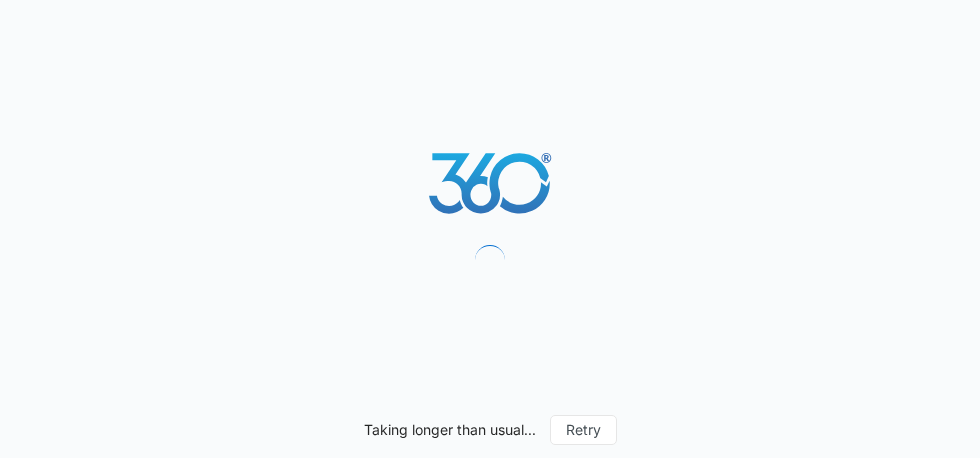 scroll, scrollTop: 0, scrollLeft: 0, axis: both 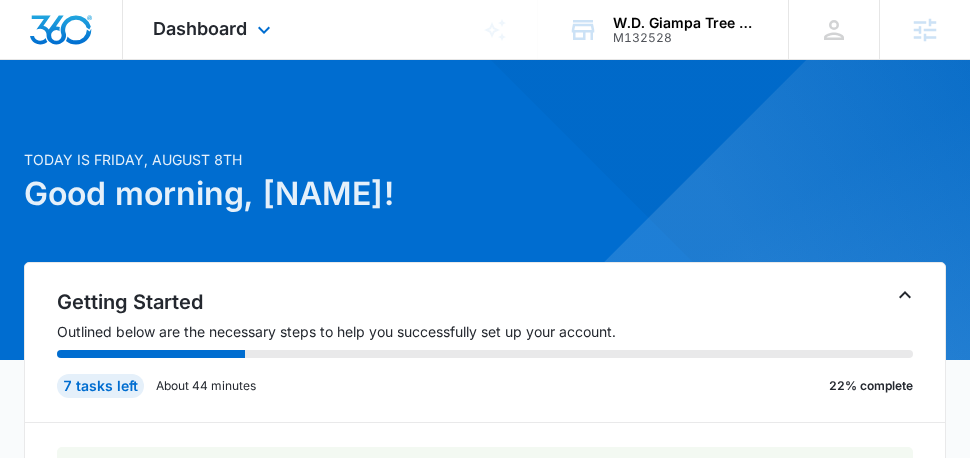 click on "Dashboard Apps Reputation Websites Forms CRM Email Social Payments POS Content Ads Intelligence Files Brand Settings" at bounding box center (214, 29) 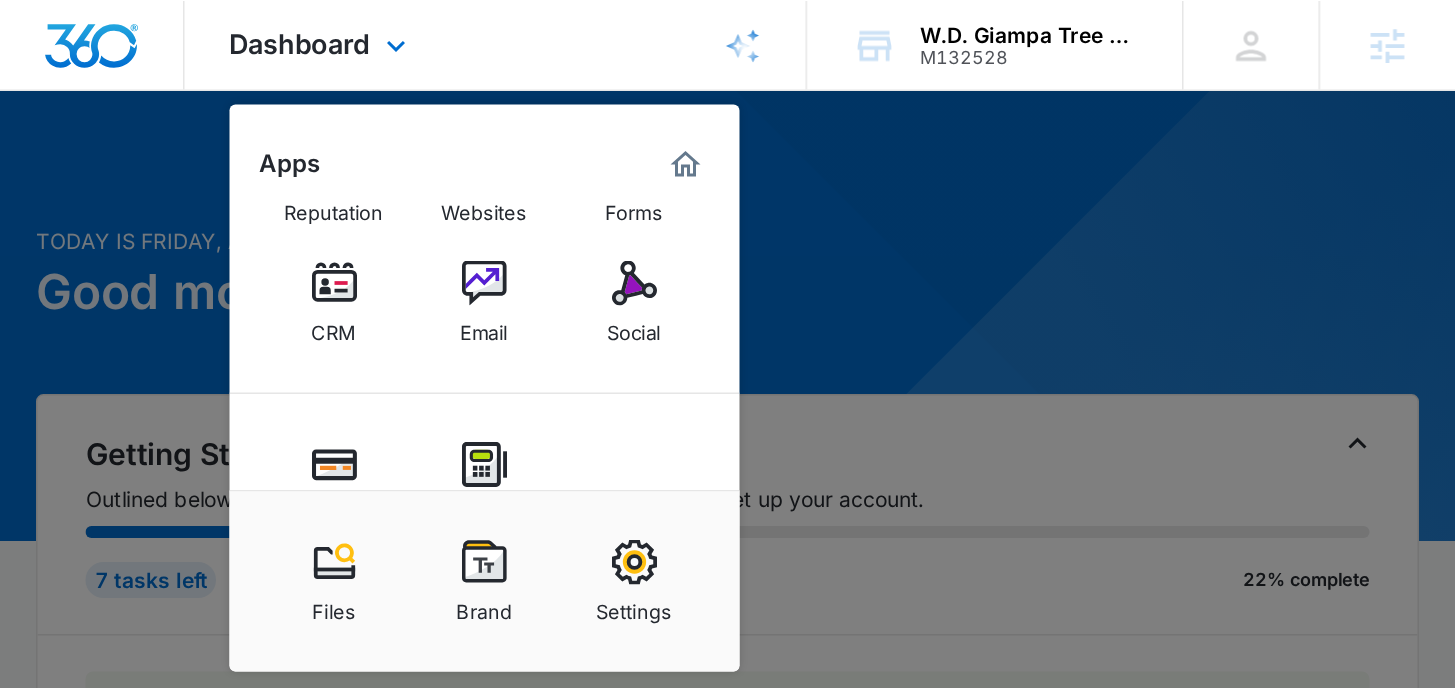 scroll, scrollTop: 224, scrollLeft: 0, axis: vertical 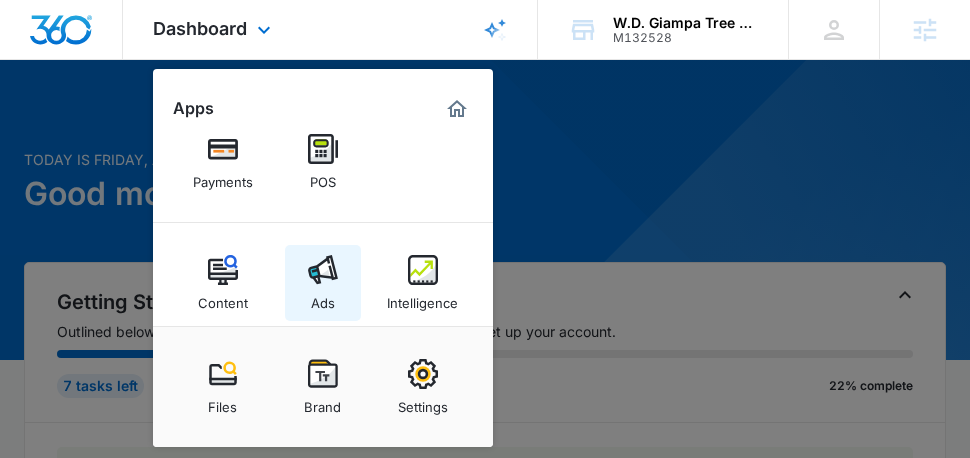 click at bounding box center (323, 270) 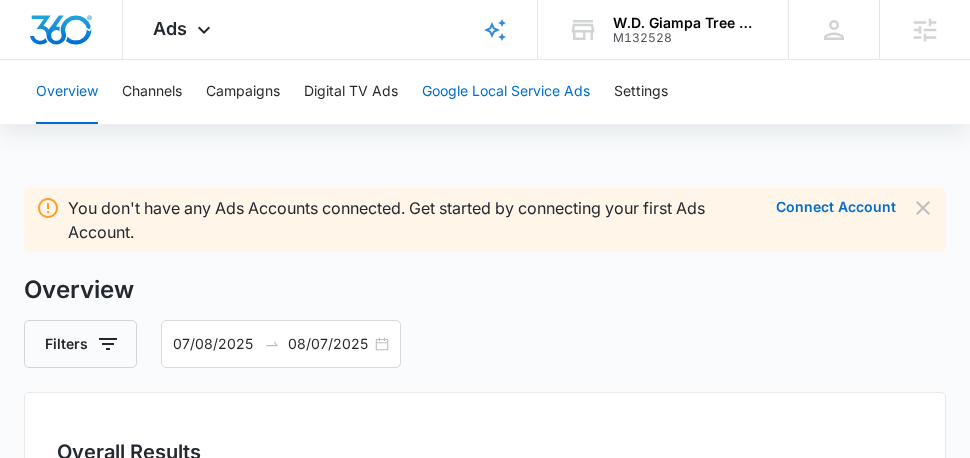 click on "Google Local Service Ads" at bounding box center (506, 92) 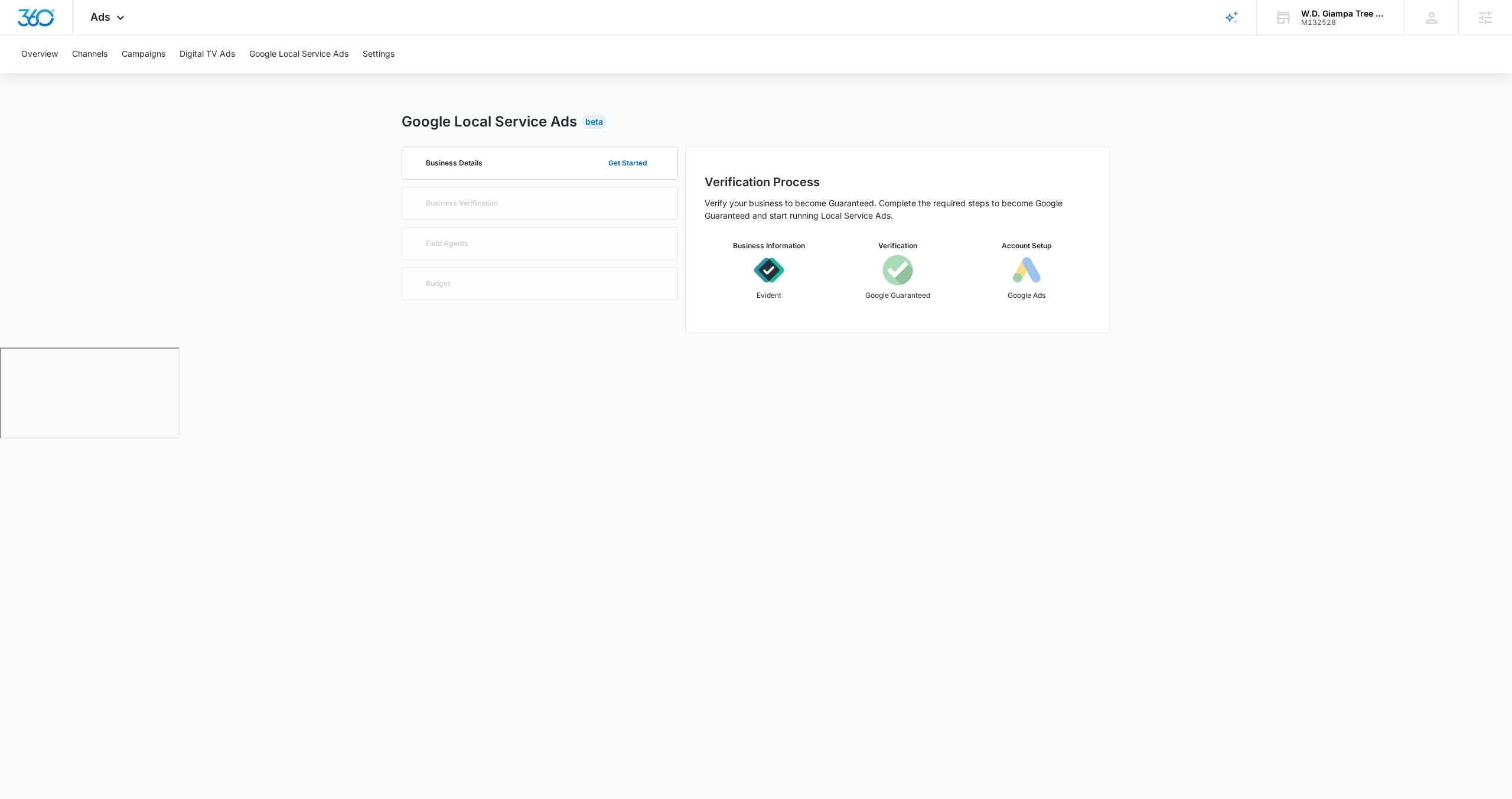 scroll, scrollTop: 0, scrollLeft: 0, axis: both 